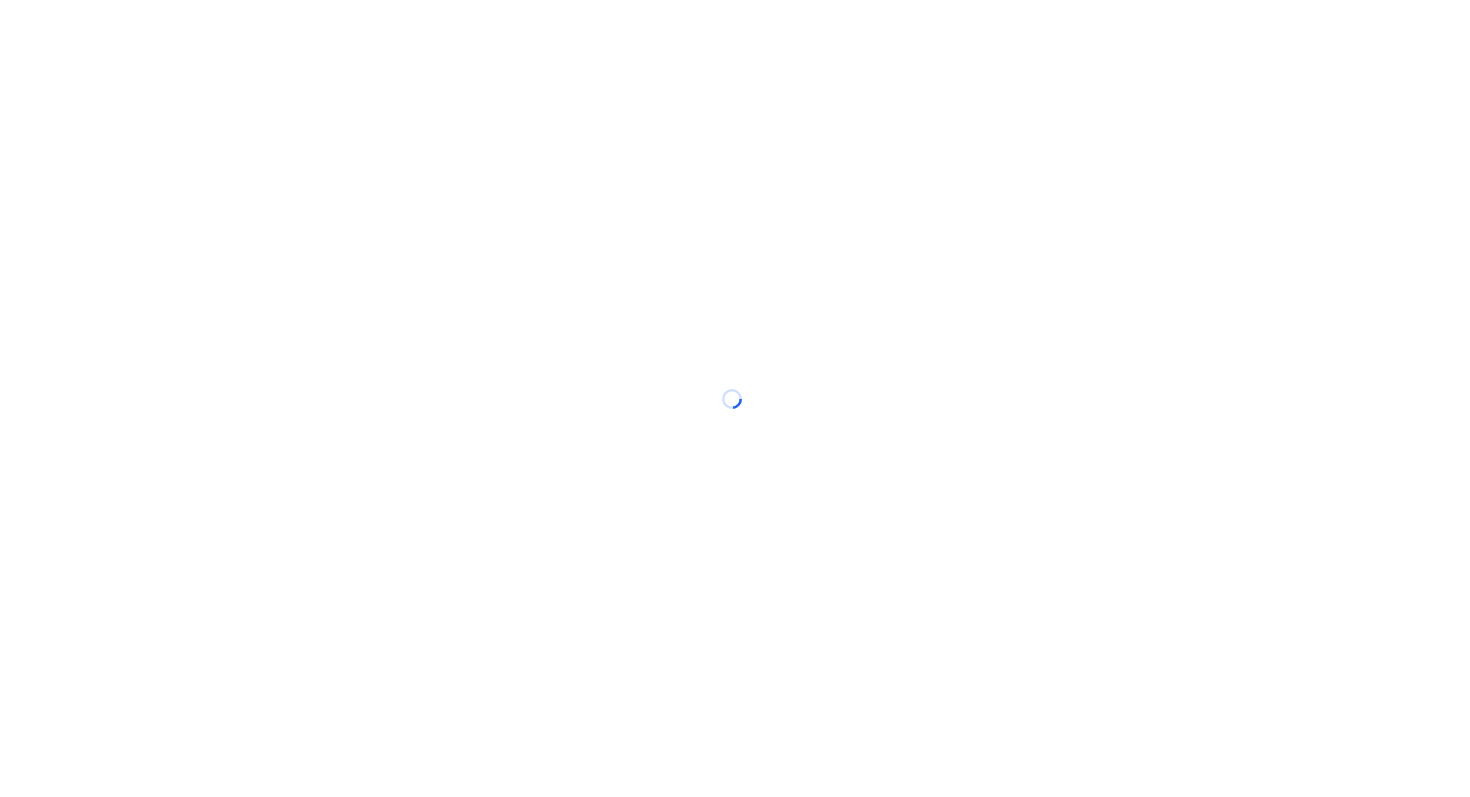 scroll, scrollTop: 0, scrollLeft: 0, axis: both 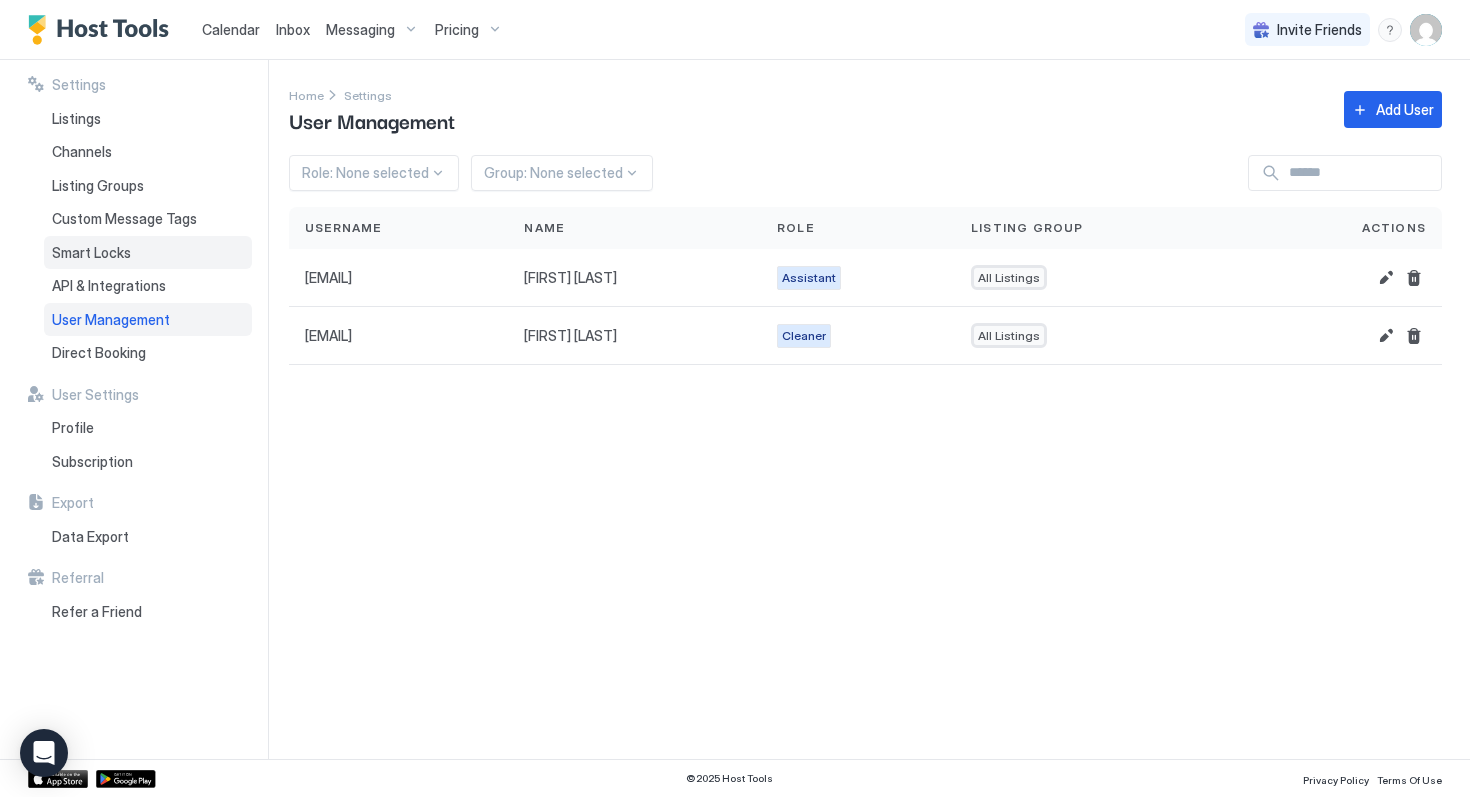 click on "Smart Locks" at bounding box center [91, 253] 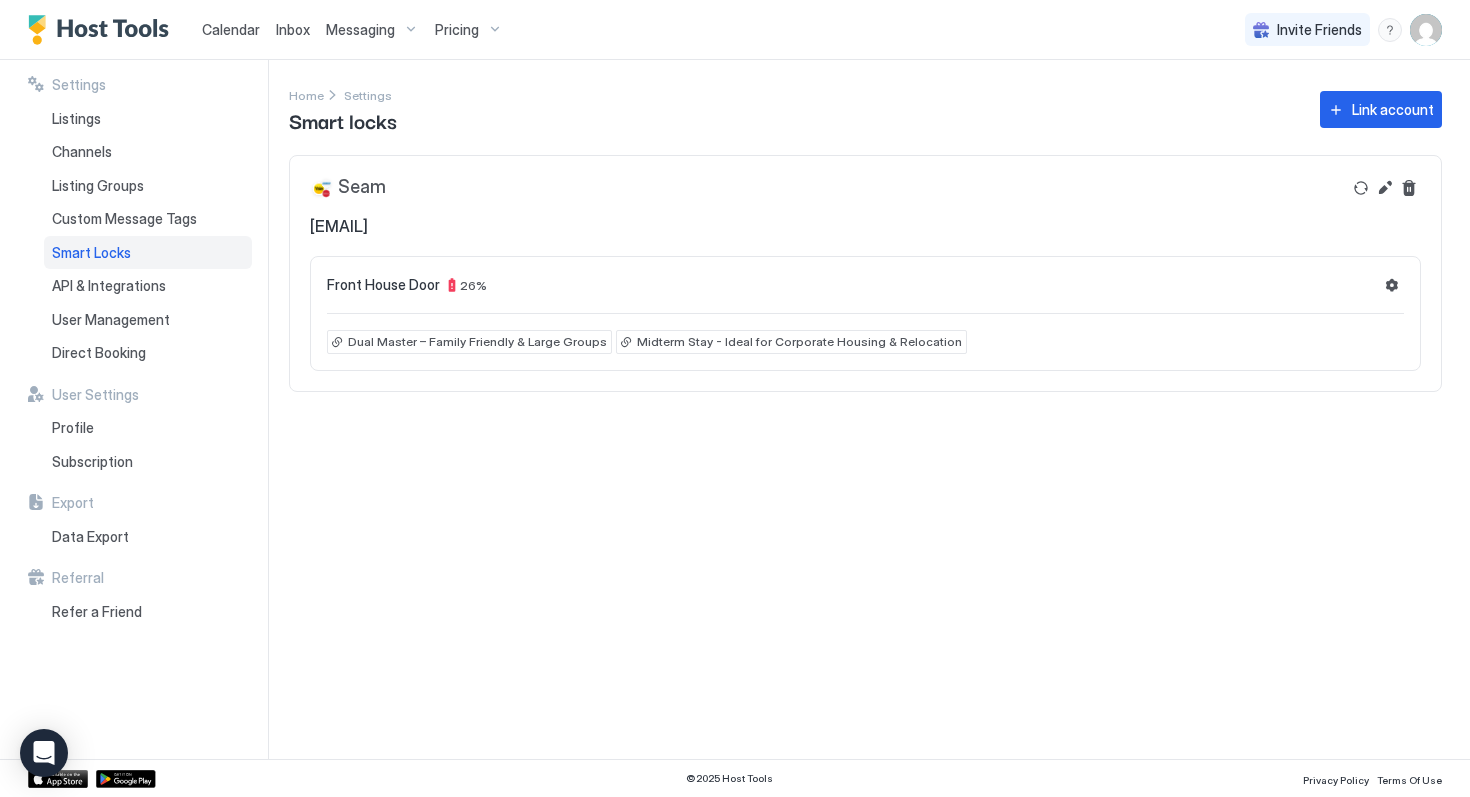 click on "Front House Door 26 % Dual Master – Family Friendly & Large Groups Midterm Stay - Ideal for Corporate Housing & Relocation" at bounding box center [865, 313] 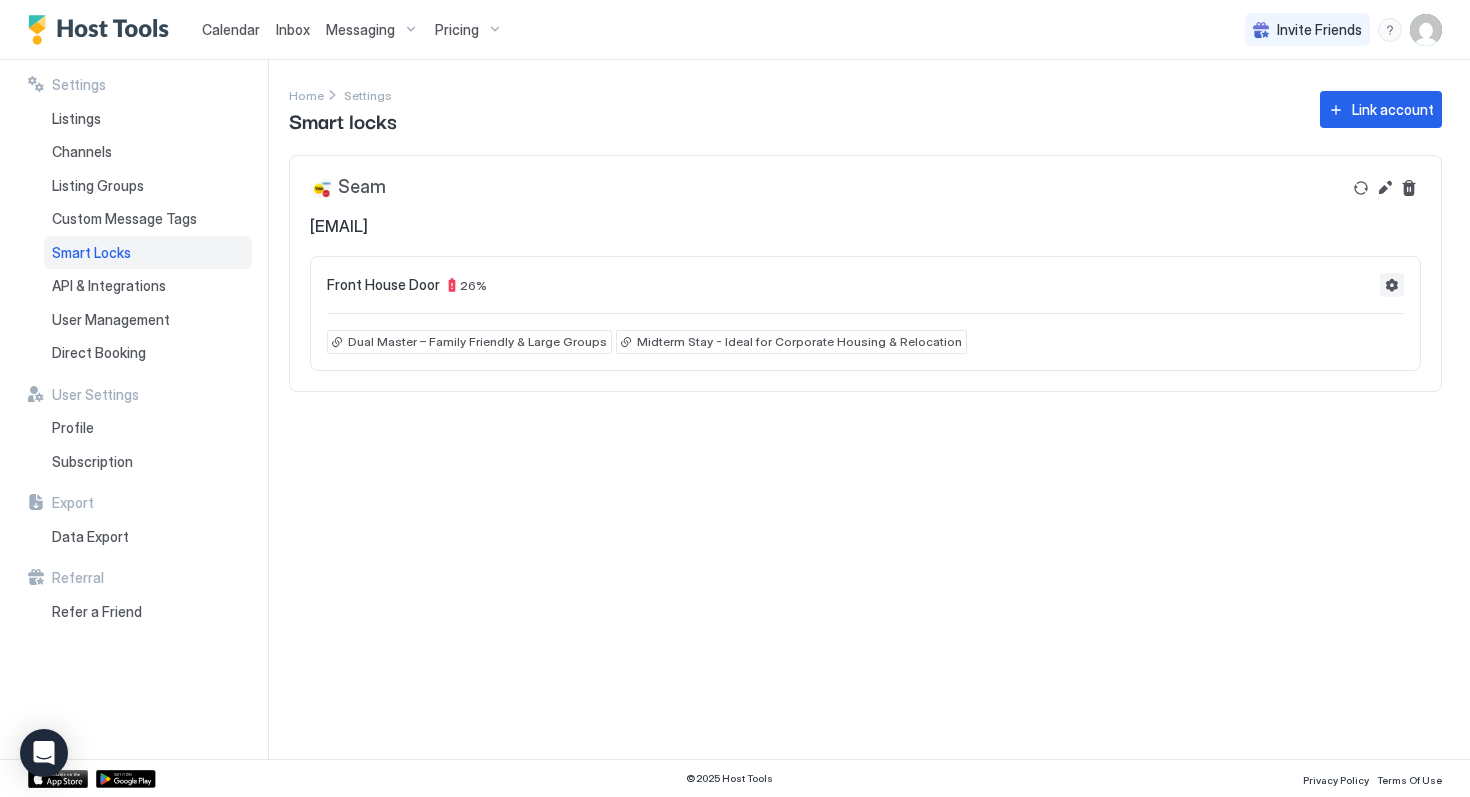 click at bounding box center (1392, 285) 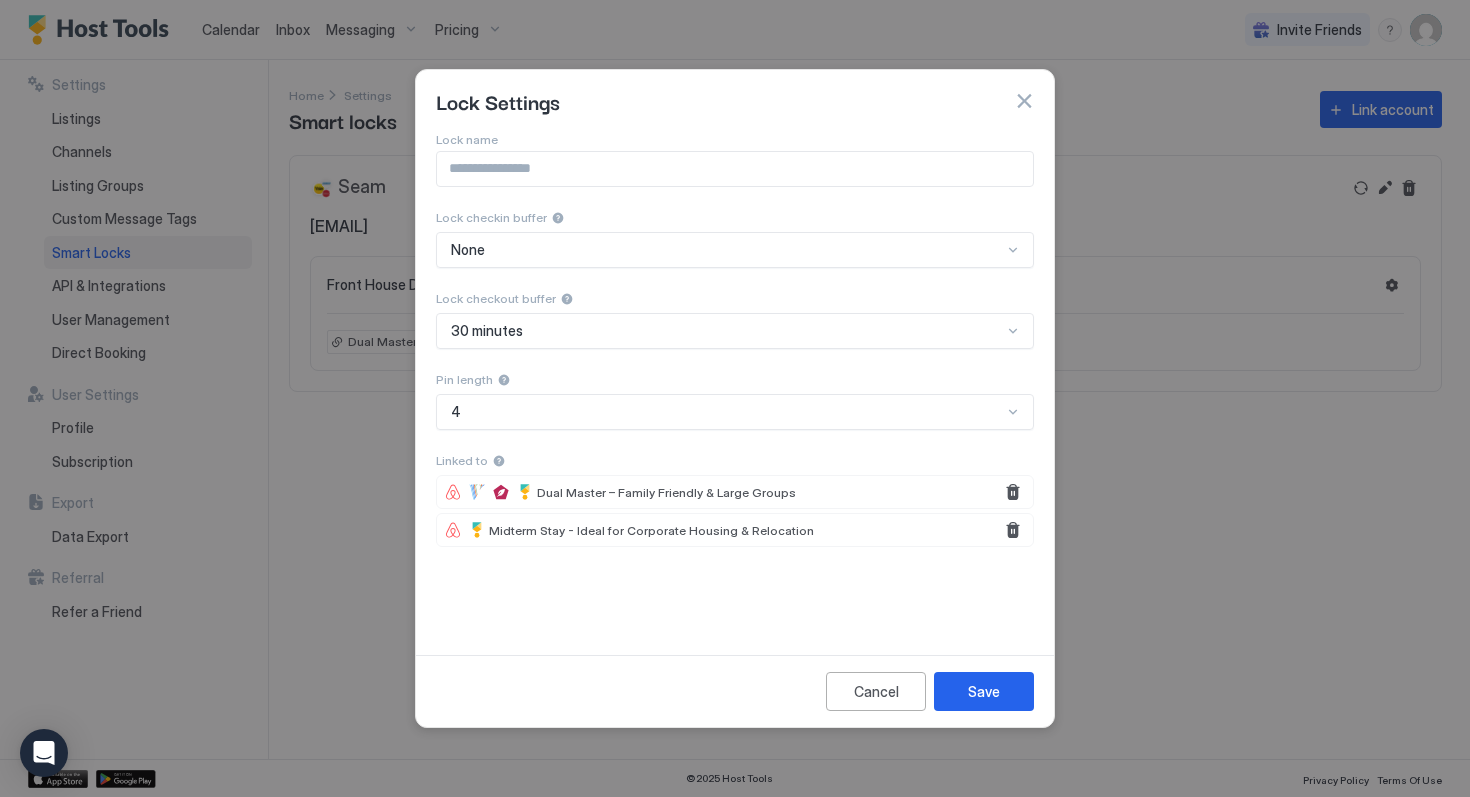 click at bounding box center (1024, 101) 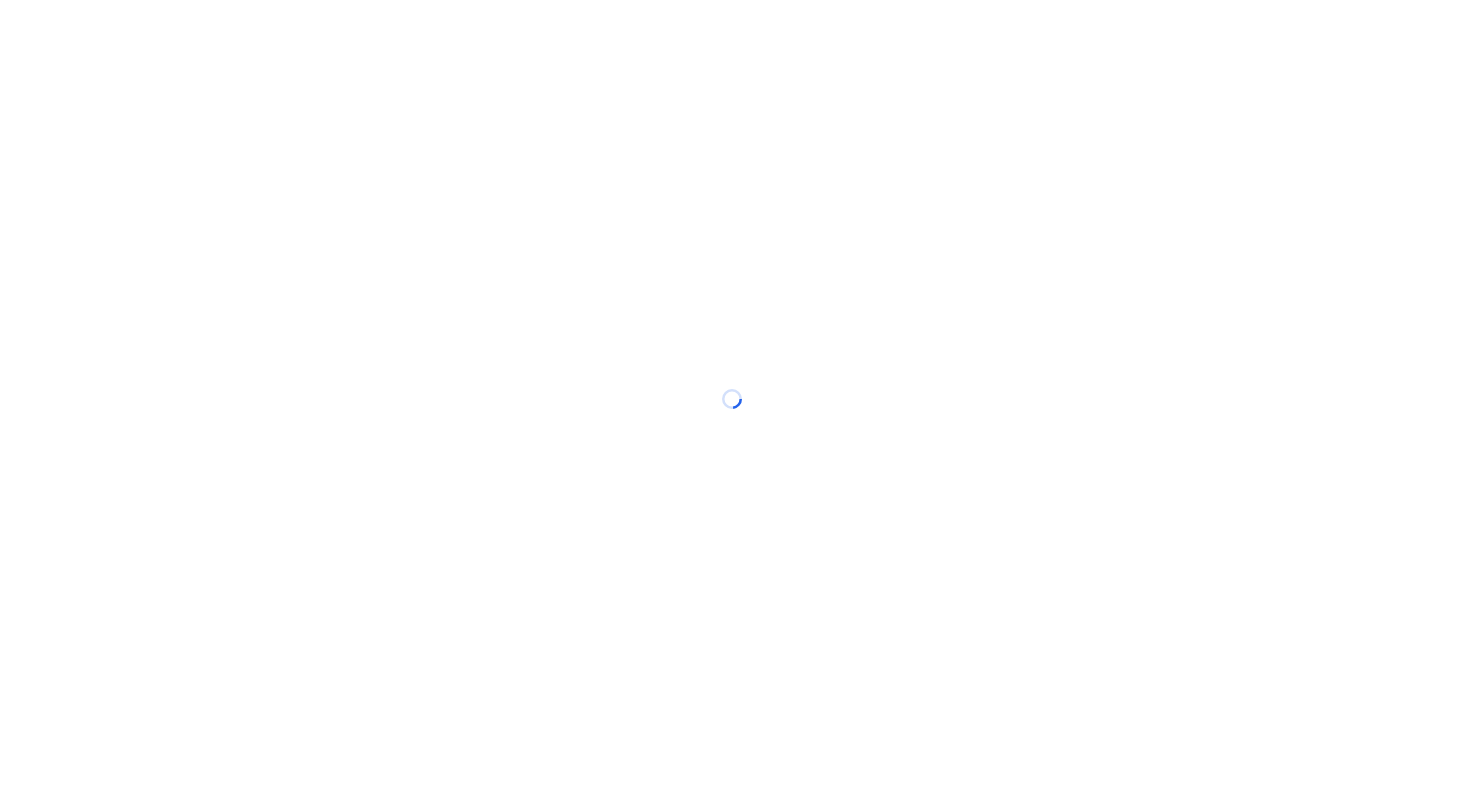 scroll, scrollTop: 0, scrollLeft: 0, axis: both 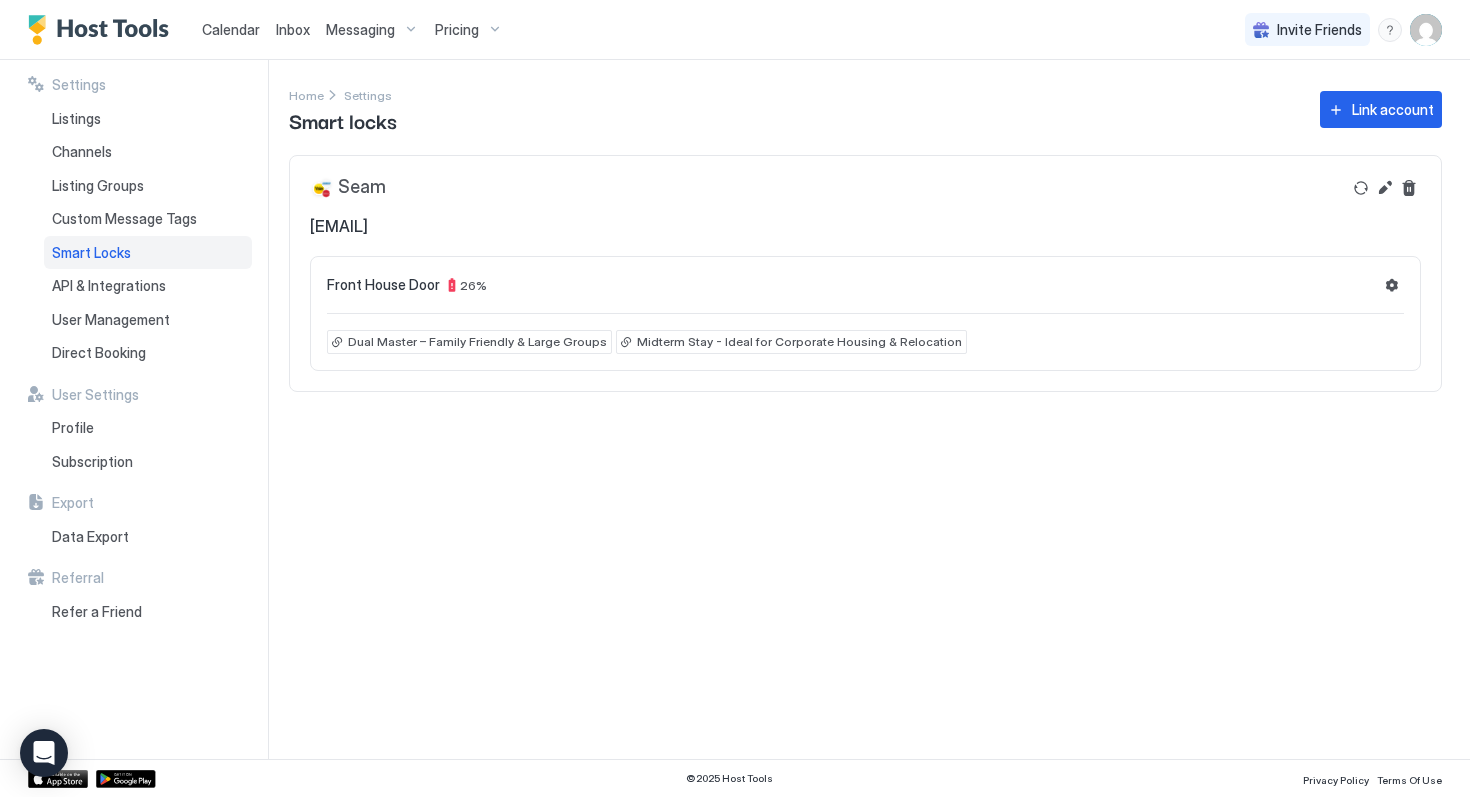 click on "Front House Door" at bounding box center (383, 285) 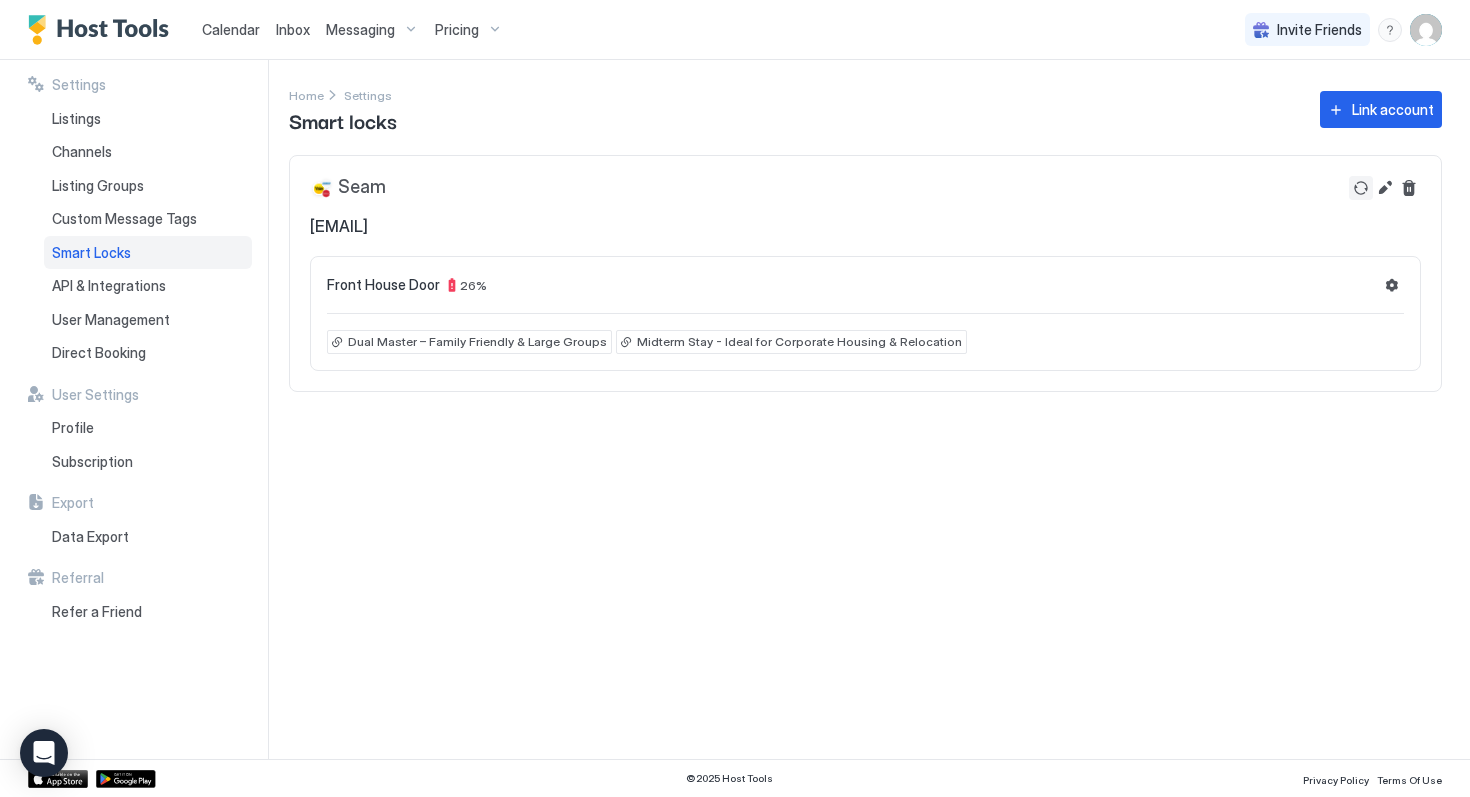 click at bounding box center [1361, 188] 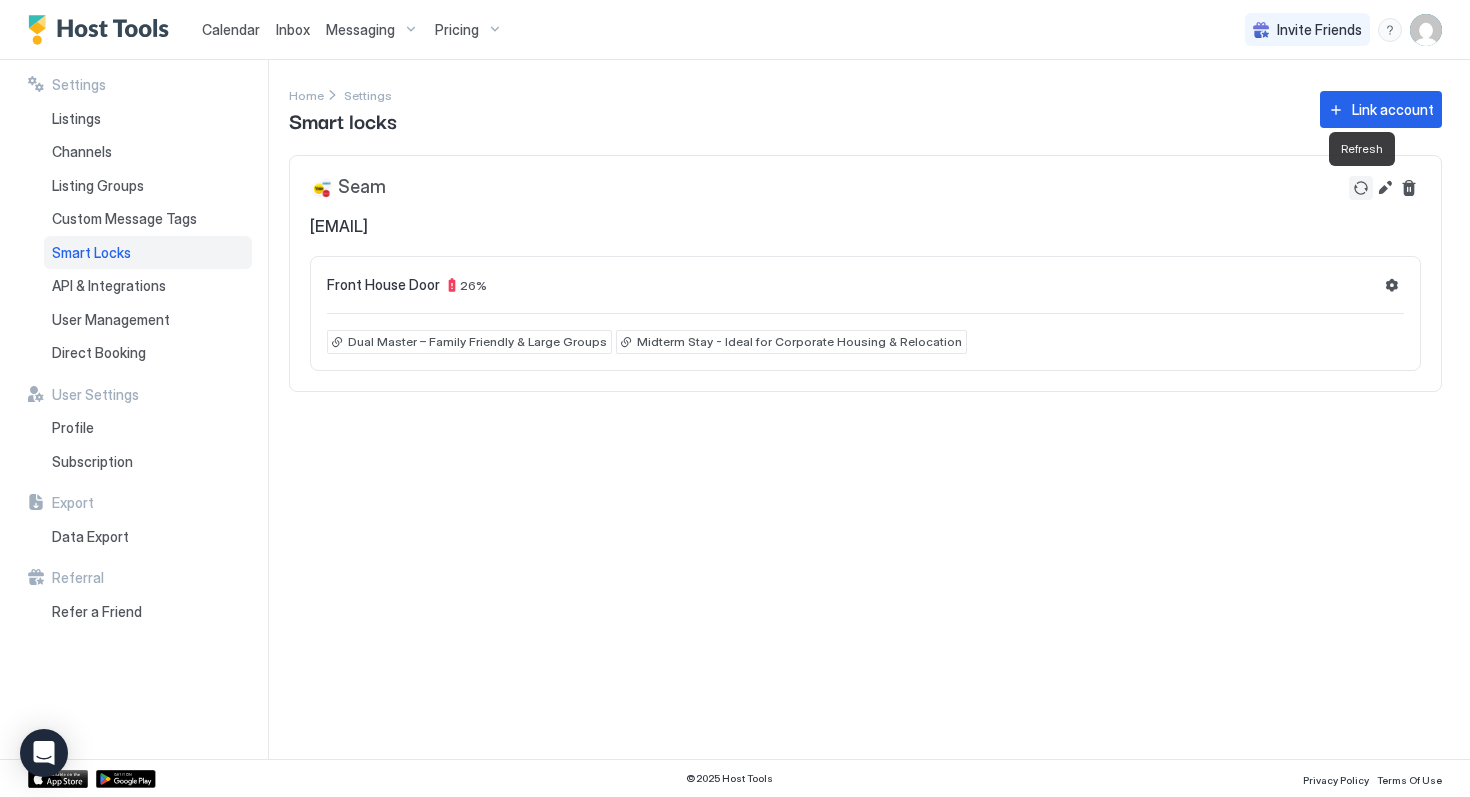 click at bounding box center (1361, 188) 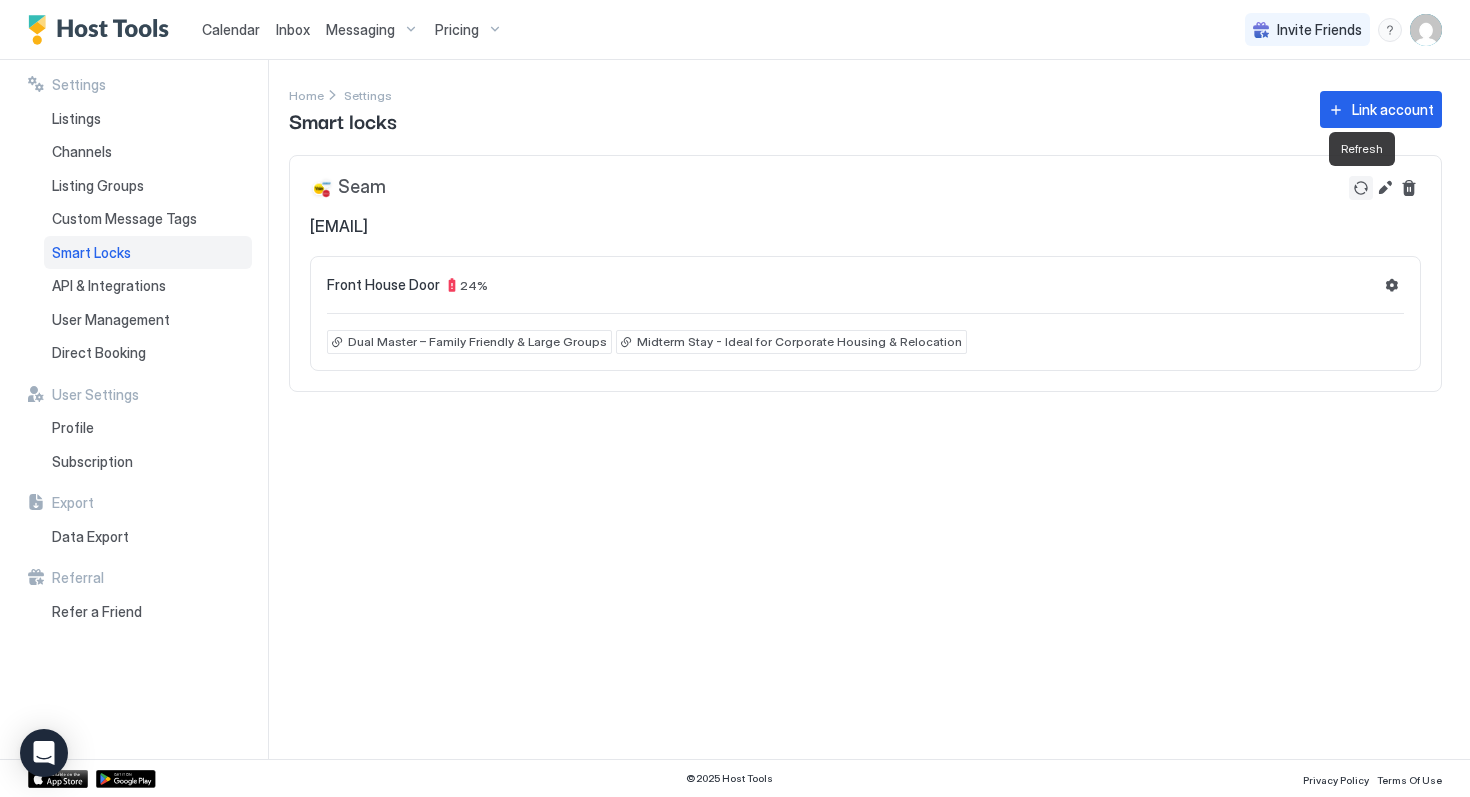 click at bounding box center (1361, 188) 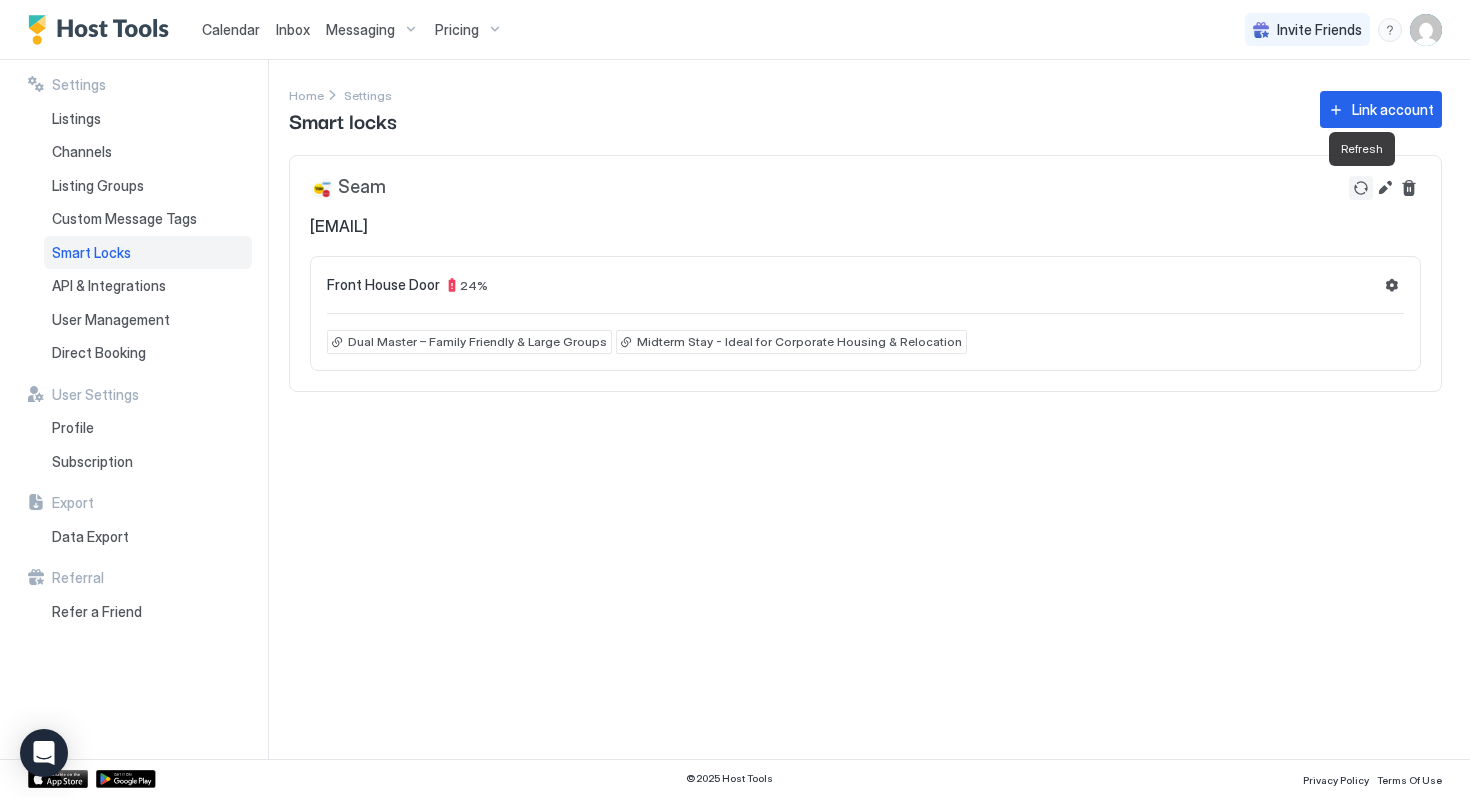click at bounding box center [1361, 188] 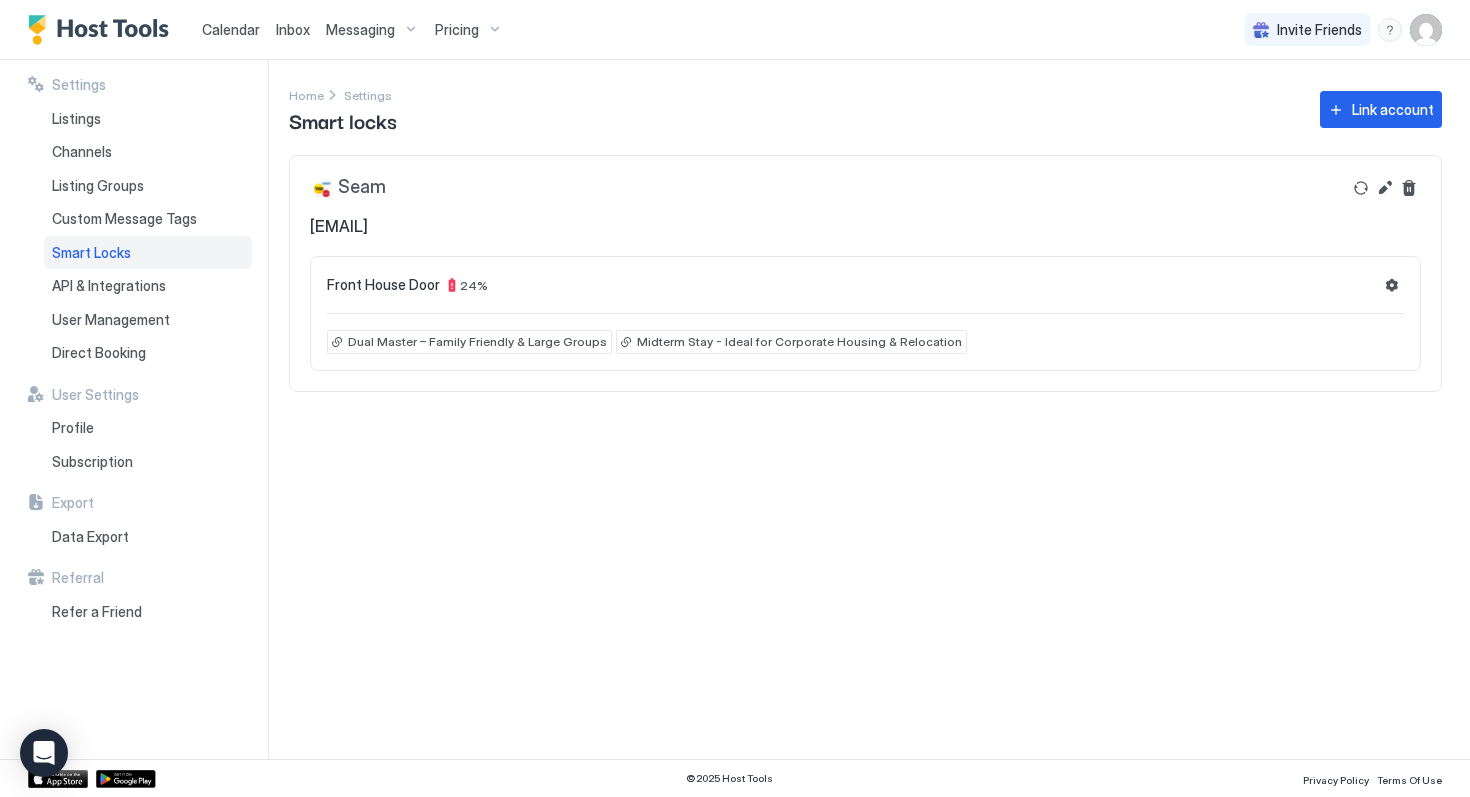 click at bounding box center (1426, 30) 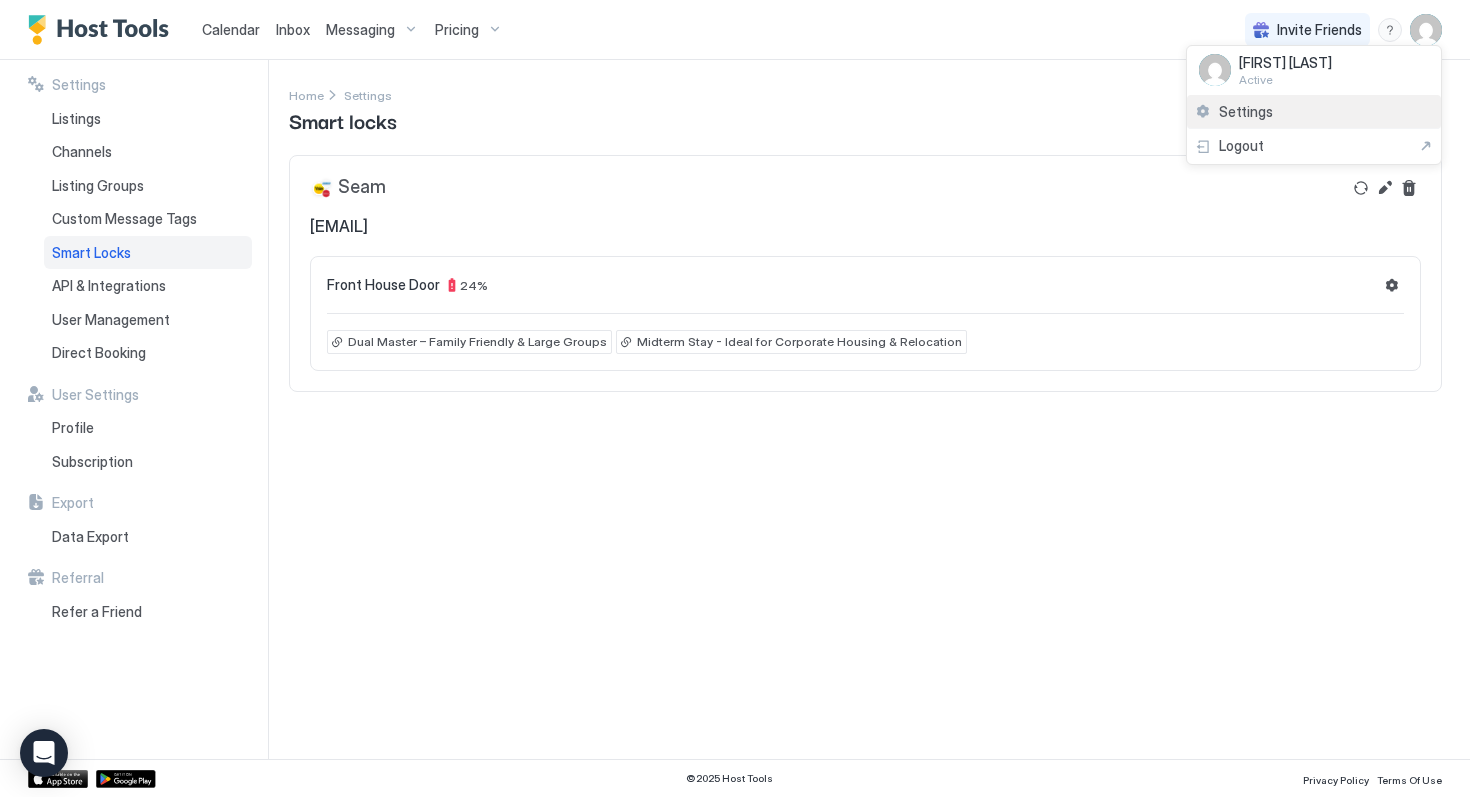 click on "Settings" at bounding box center (1246, 112) 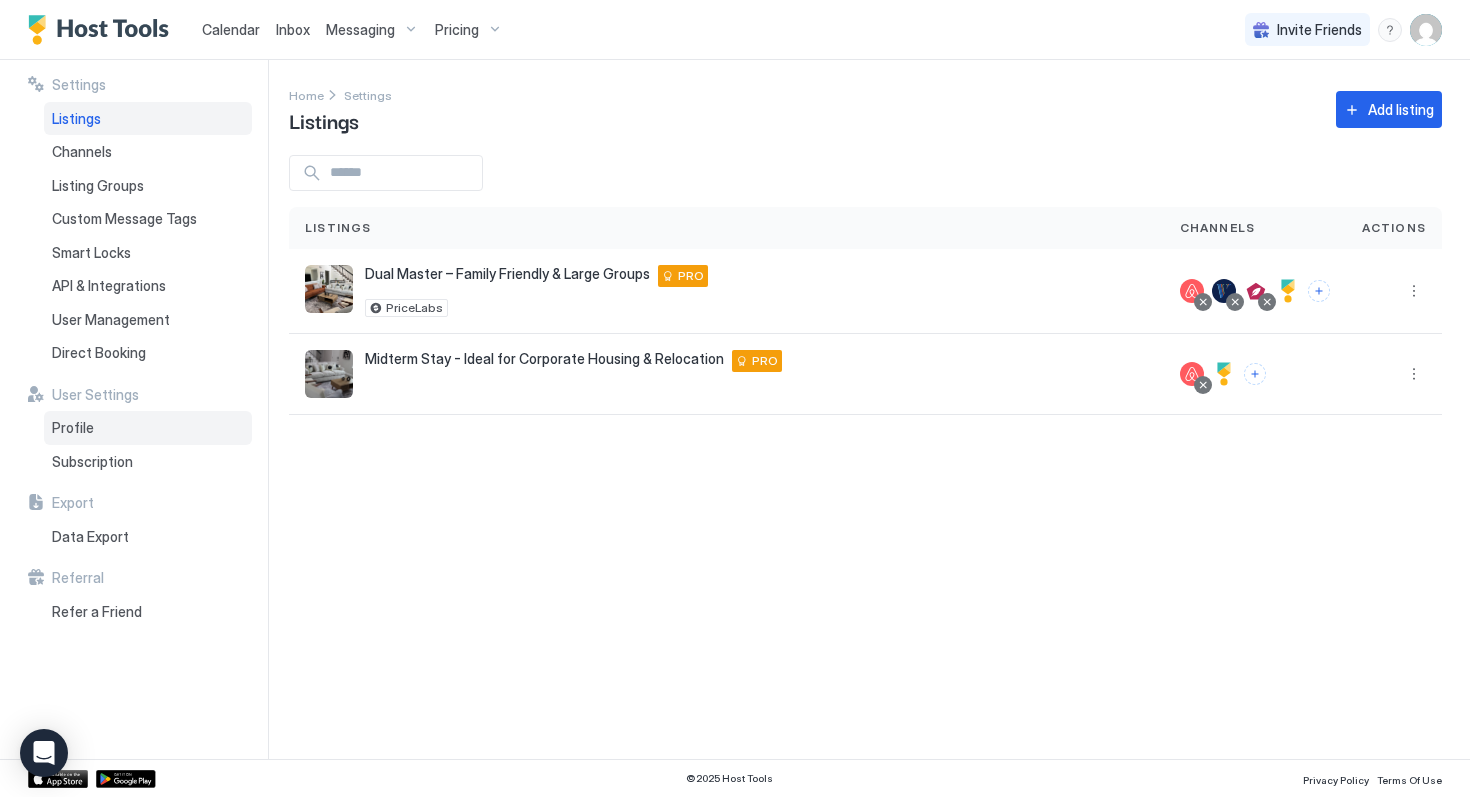 click on "Profile" at bounding box center [148, 428] 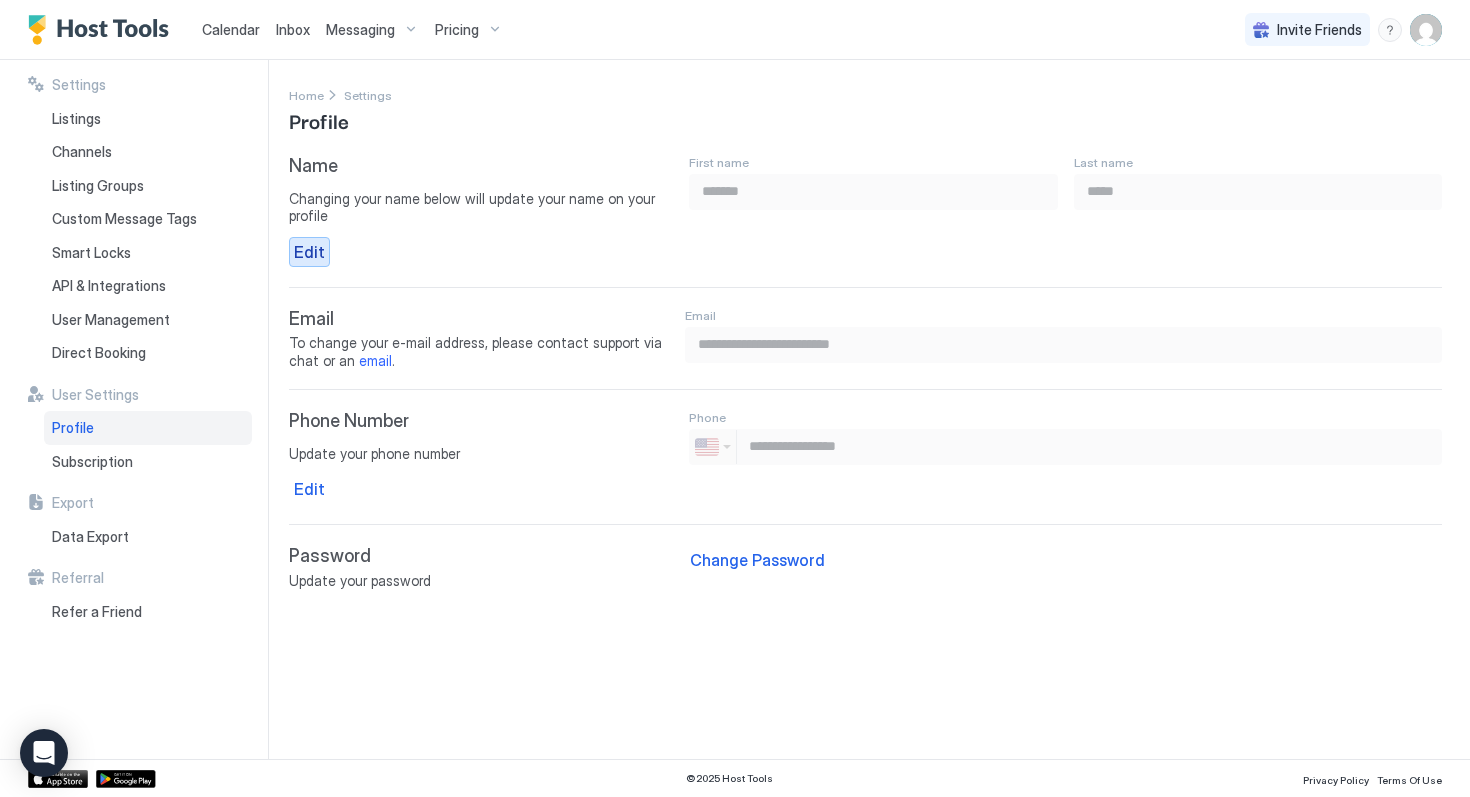 click on "Edit" at bounding box center [309, 252] 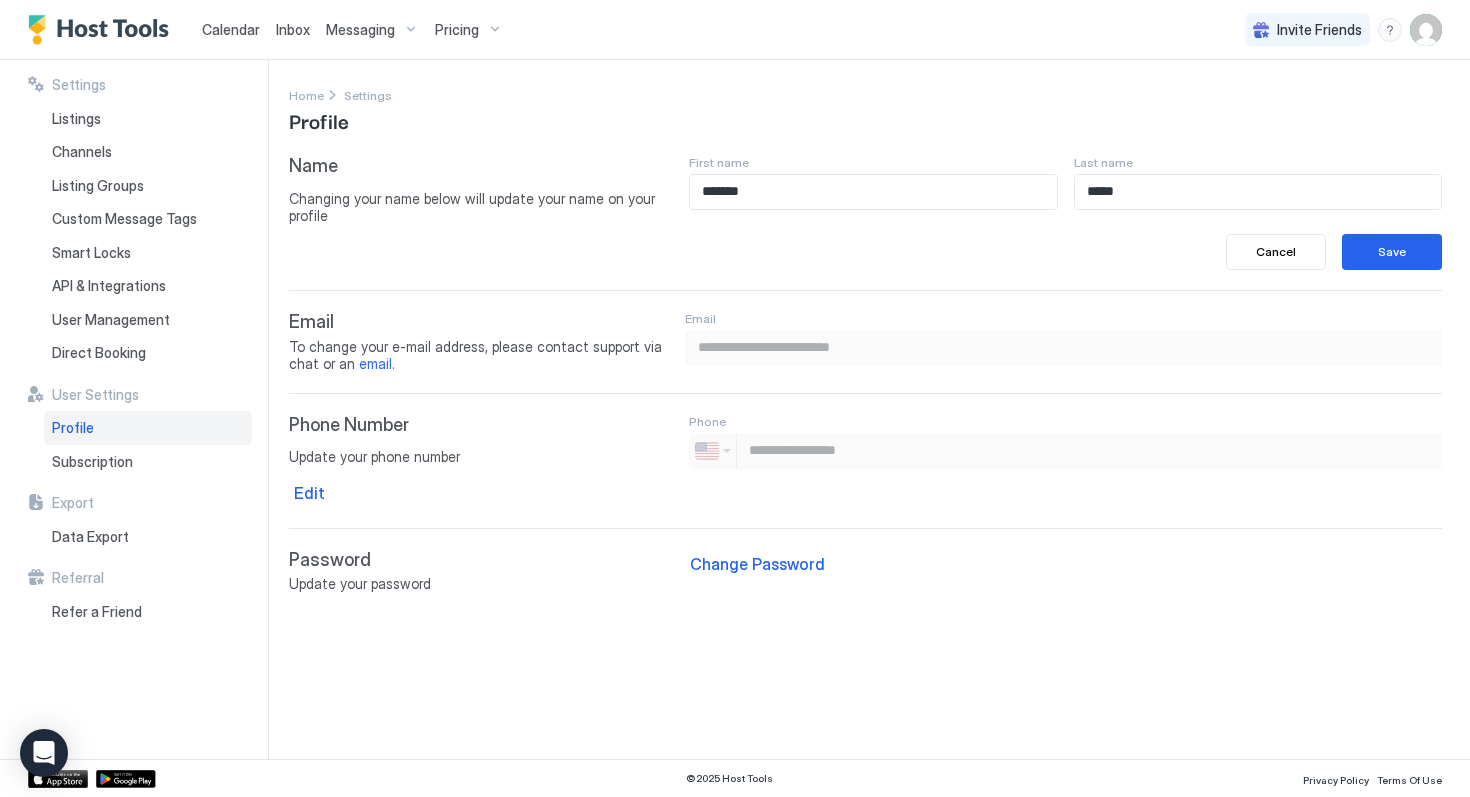 click on "First name [FIRST] Last name [LAST] Cancel Save" at bounding box center [1065, 212] 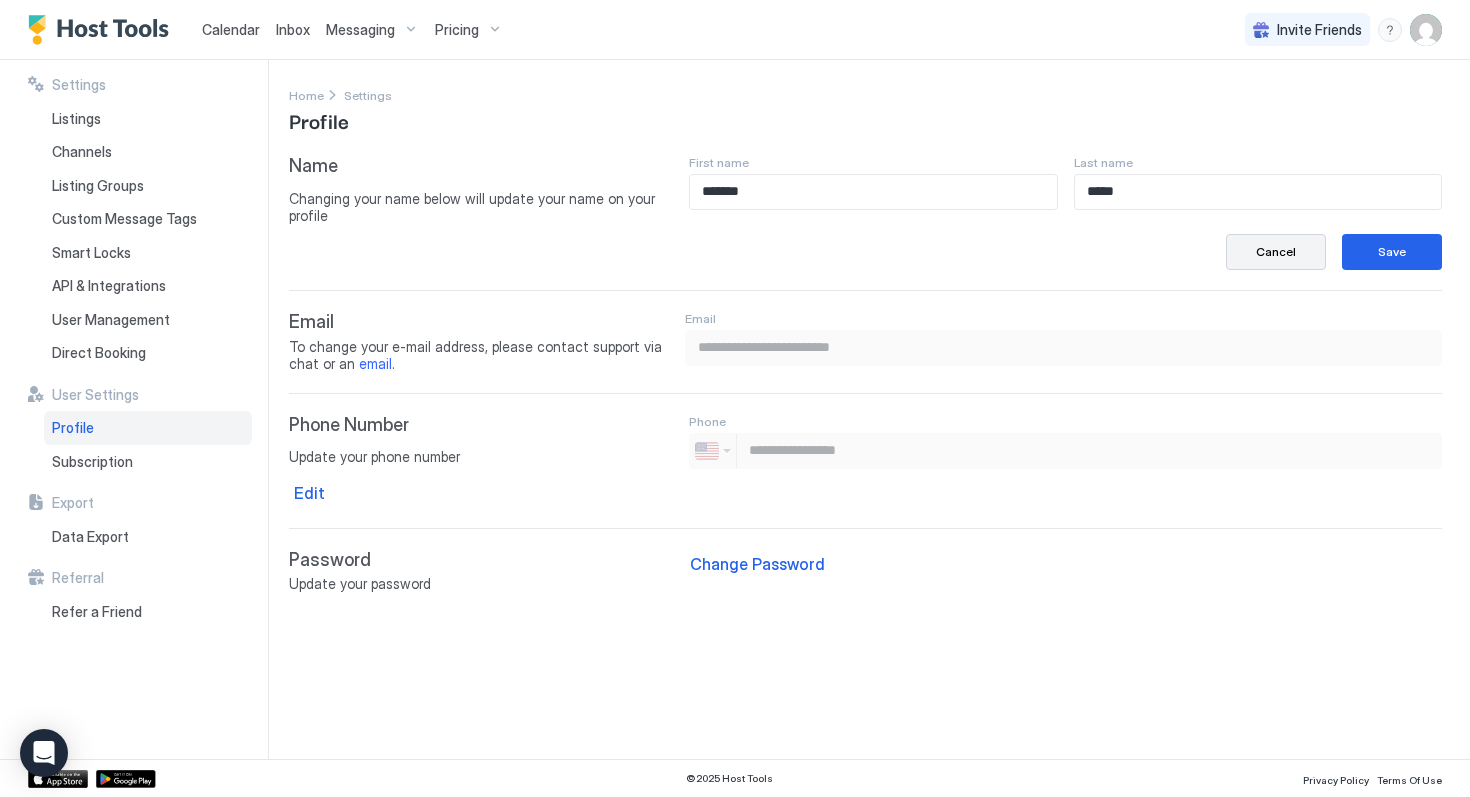 click on "Cancel" at bounding box center (1276, 252) 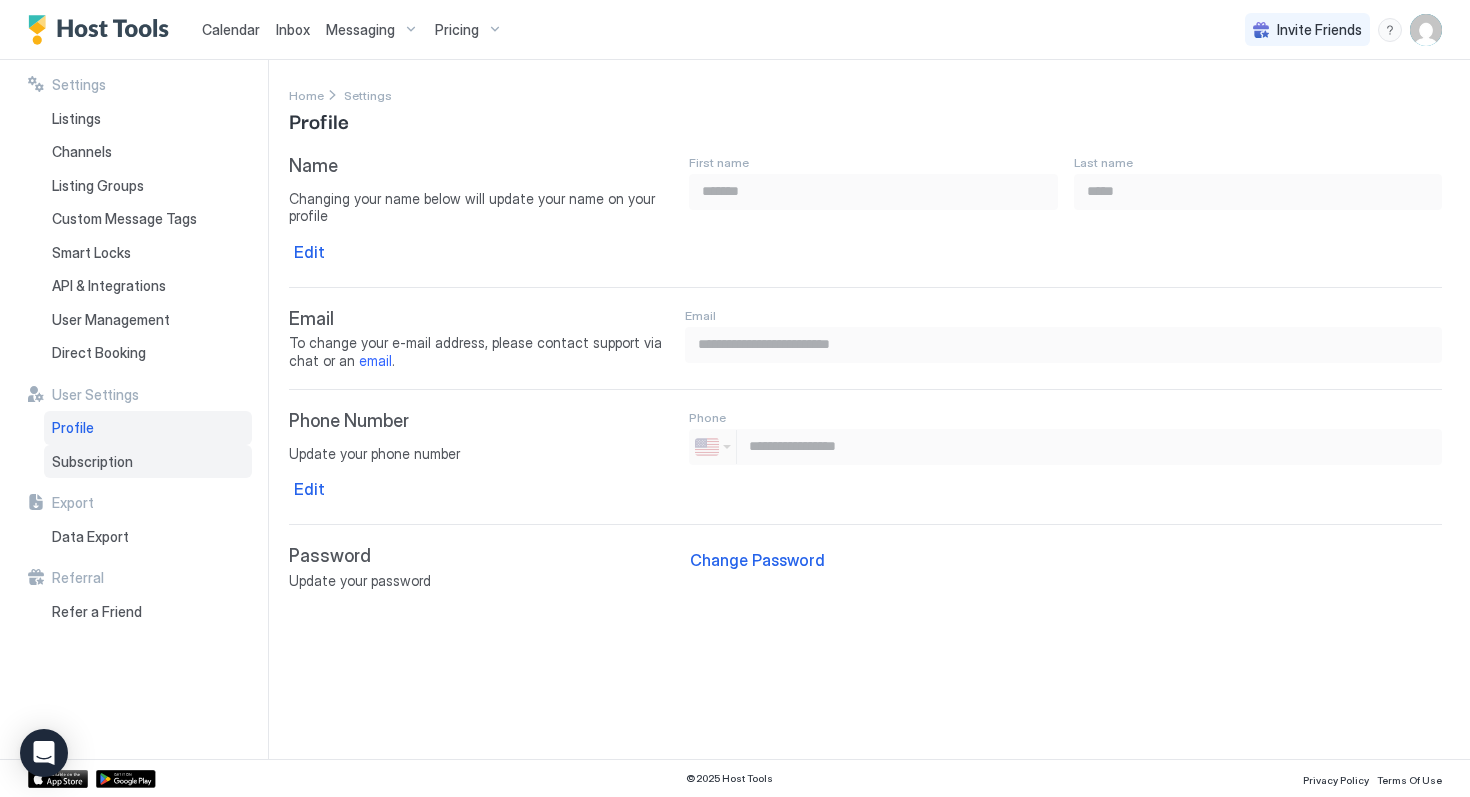 click on "Subscription" at bounding box center (92, 462) 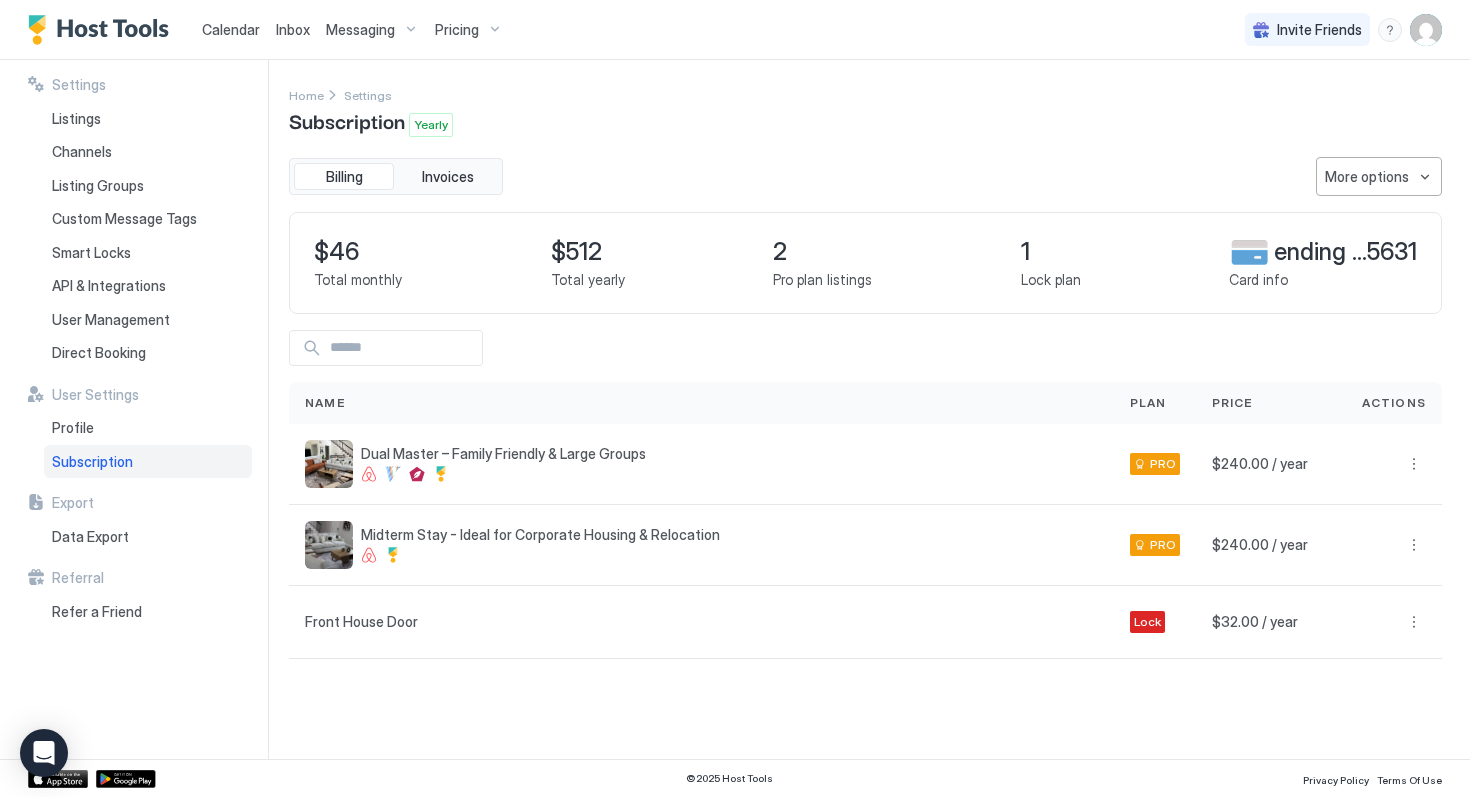 click at bounding box center (1426, 30) 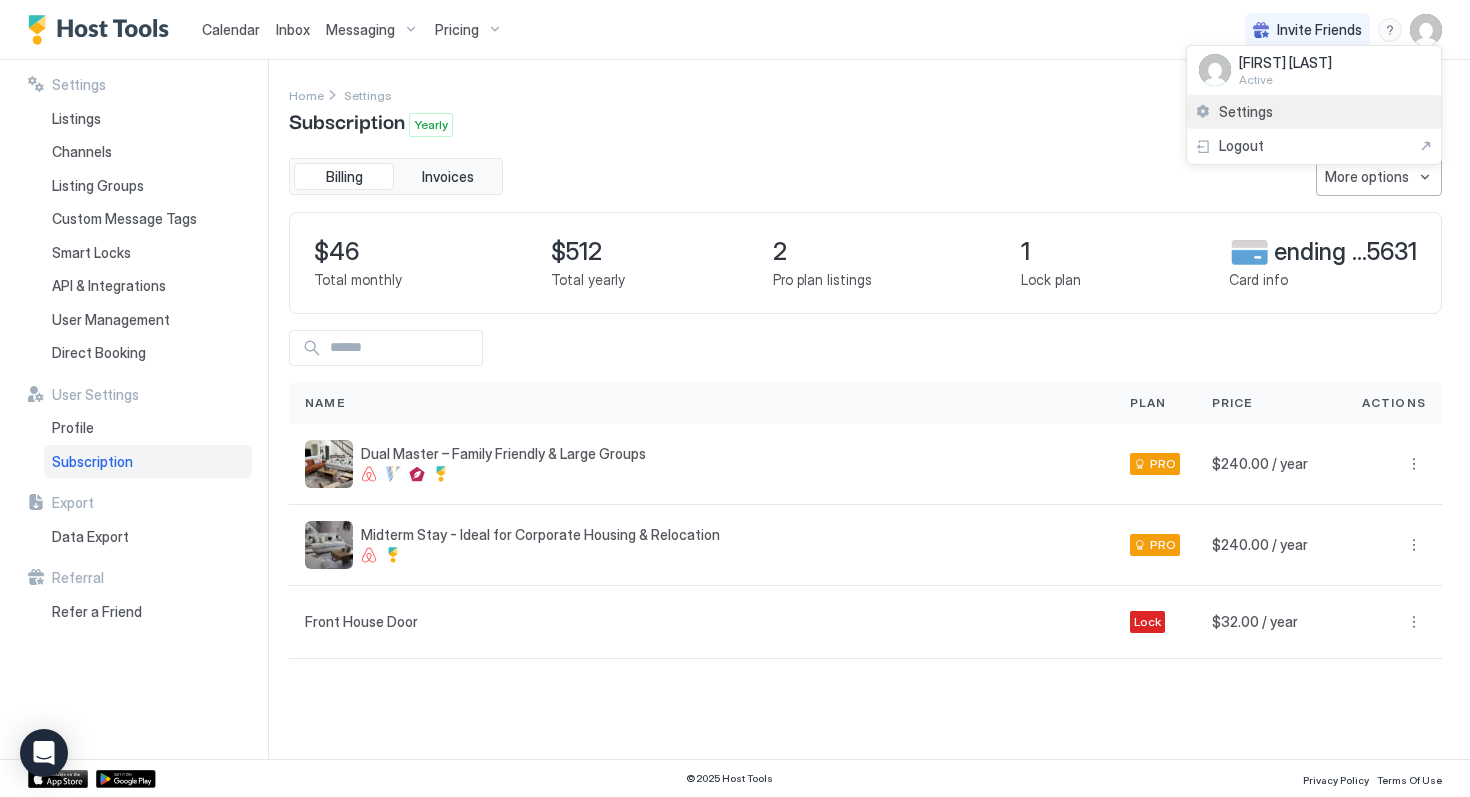 click on "Settings" at bounding box center (1314, 112) 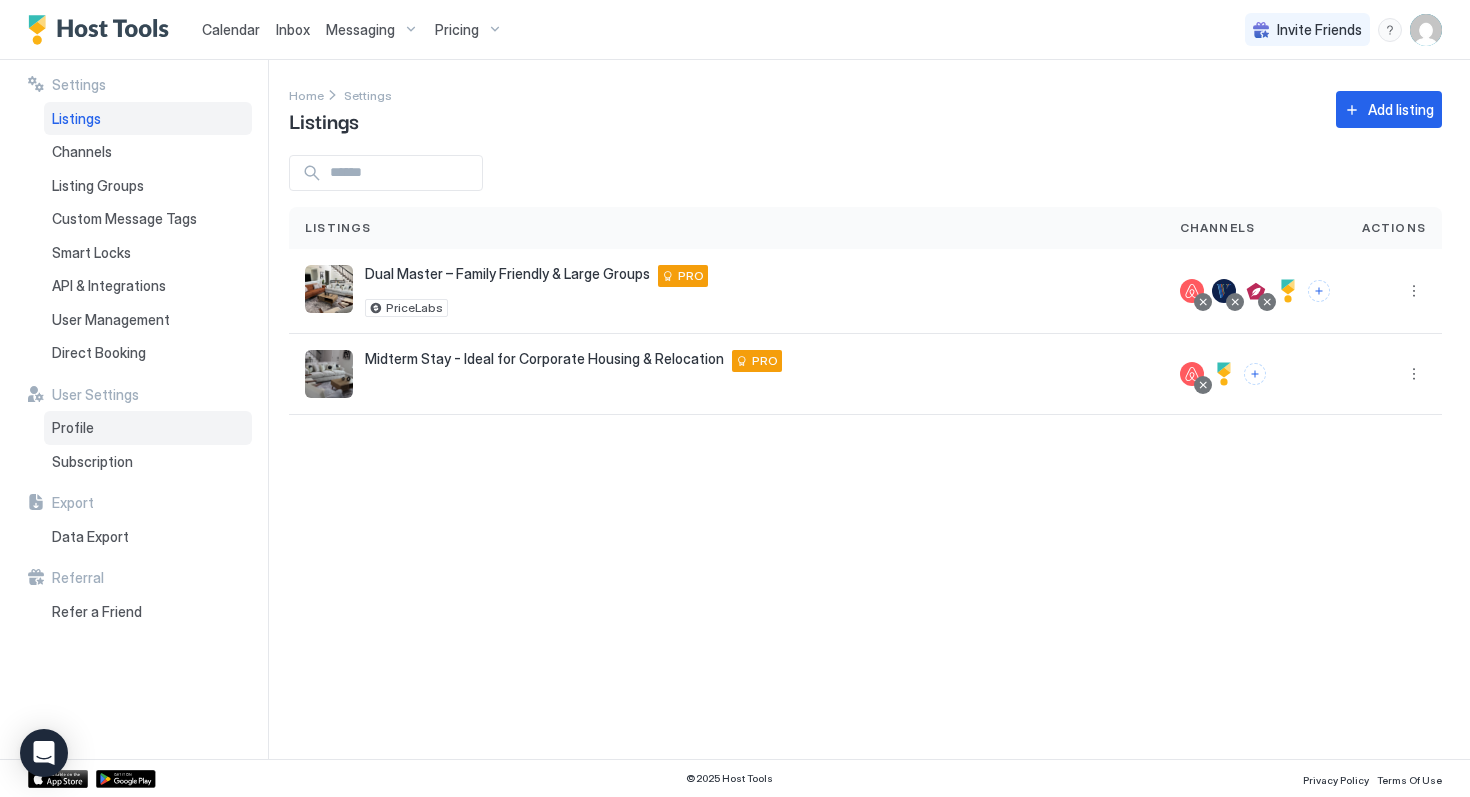 click on "Profile" at bounding box center (73, 428) 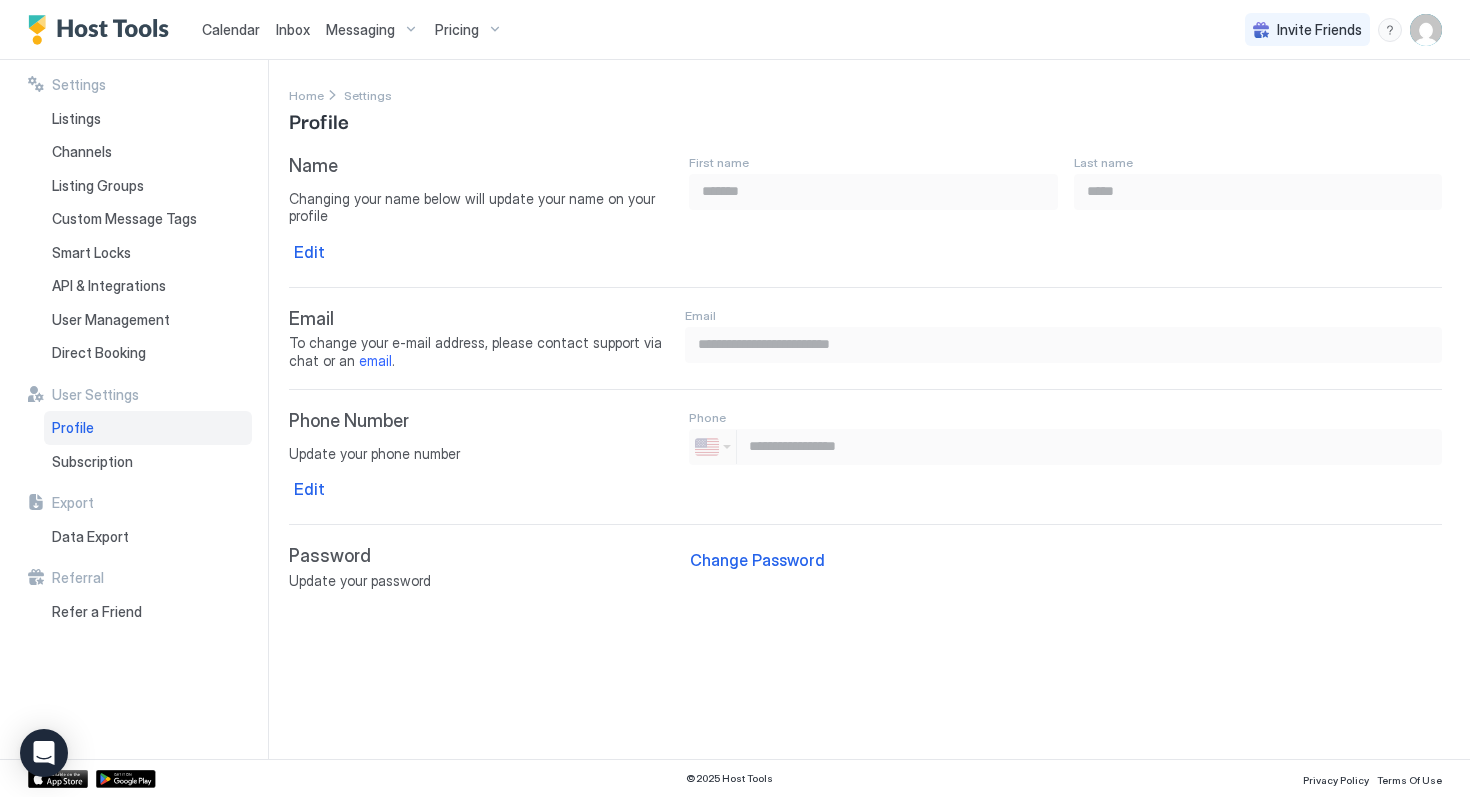 click at bounding box center (1426, 30) 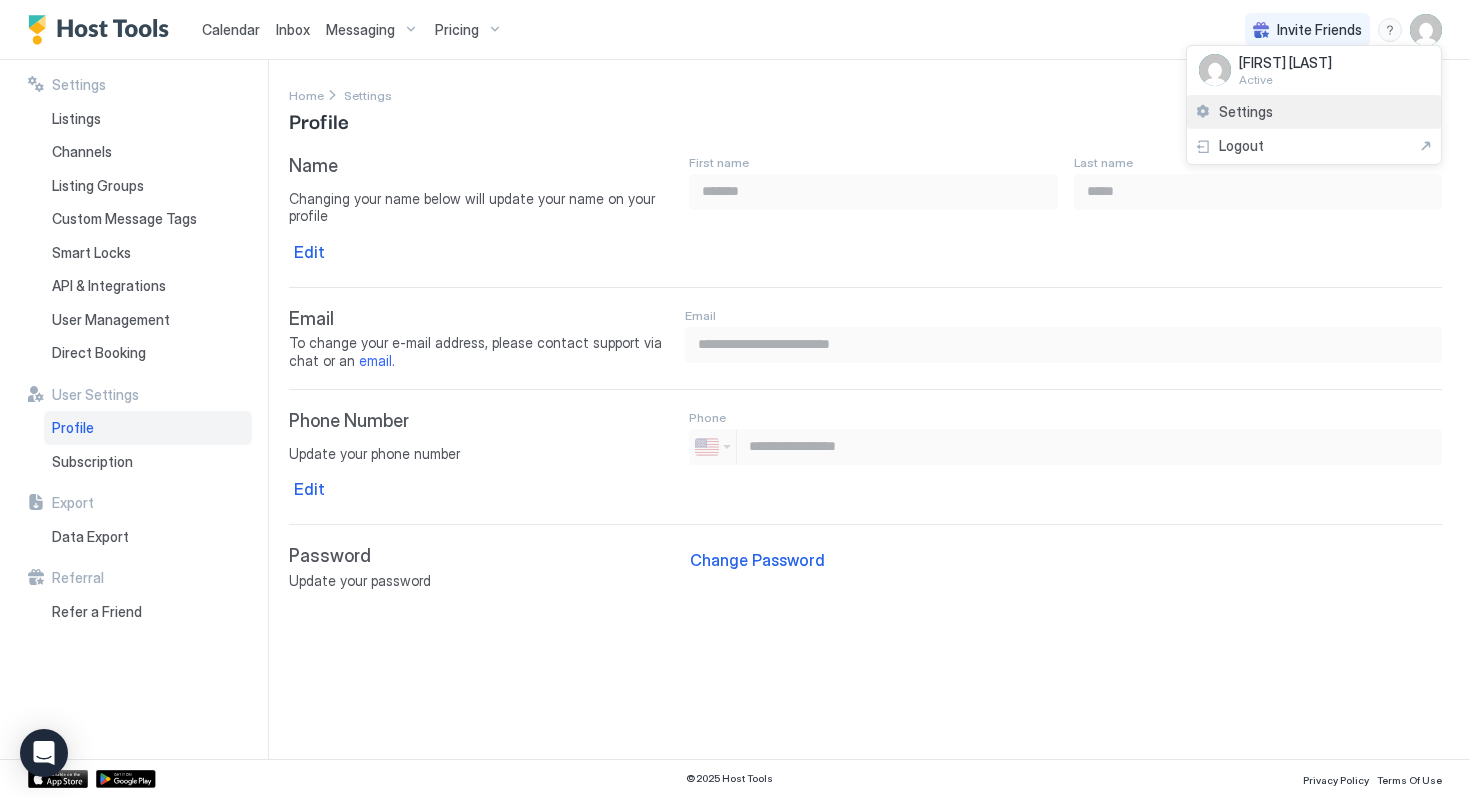 click on "Settings" at bounding box center (1246, 112) 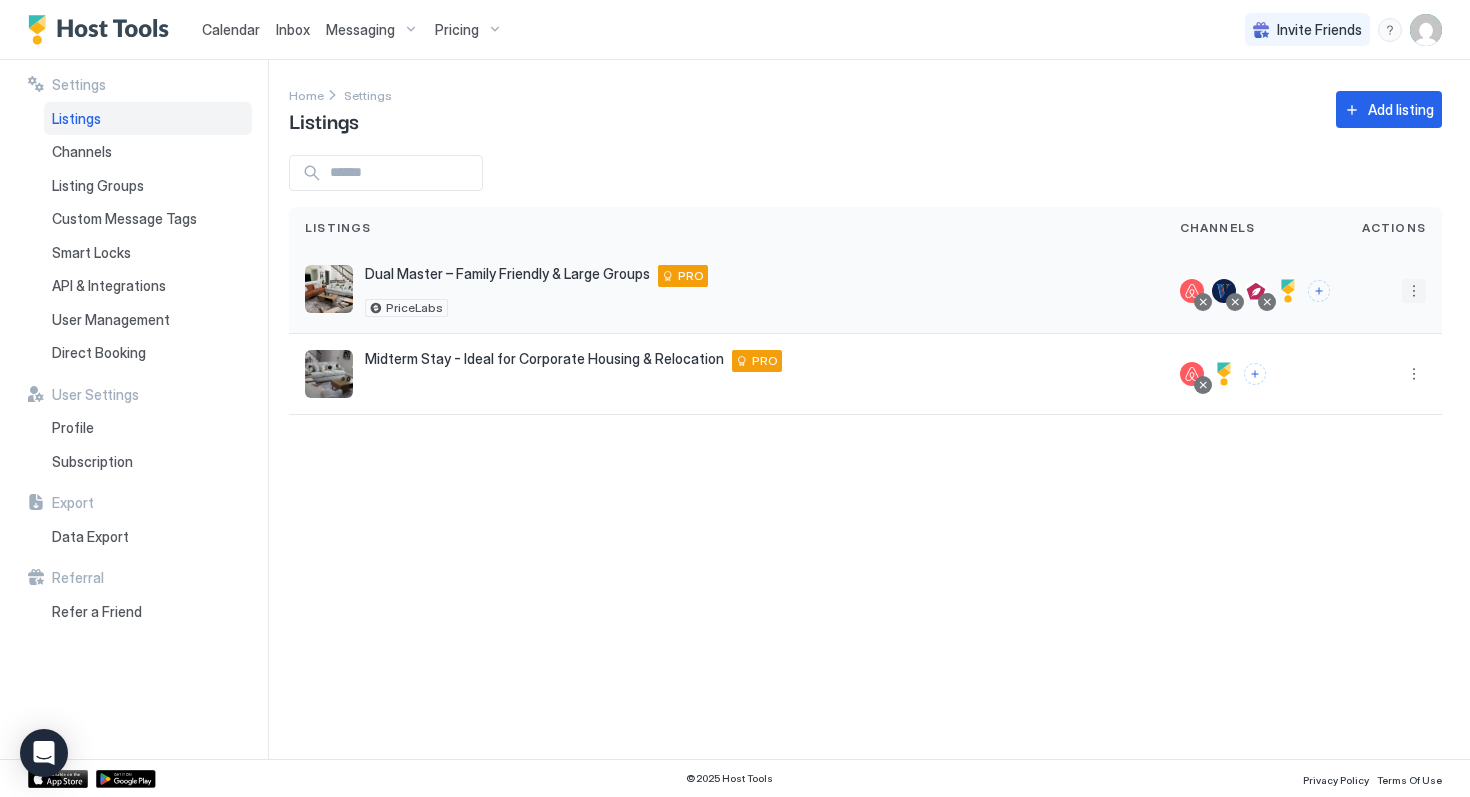 click at bounding box center [1414, 291] 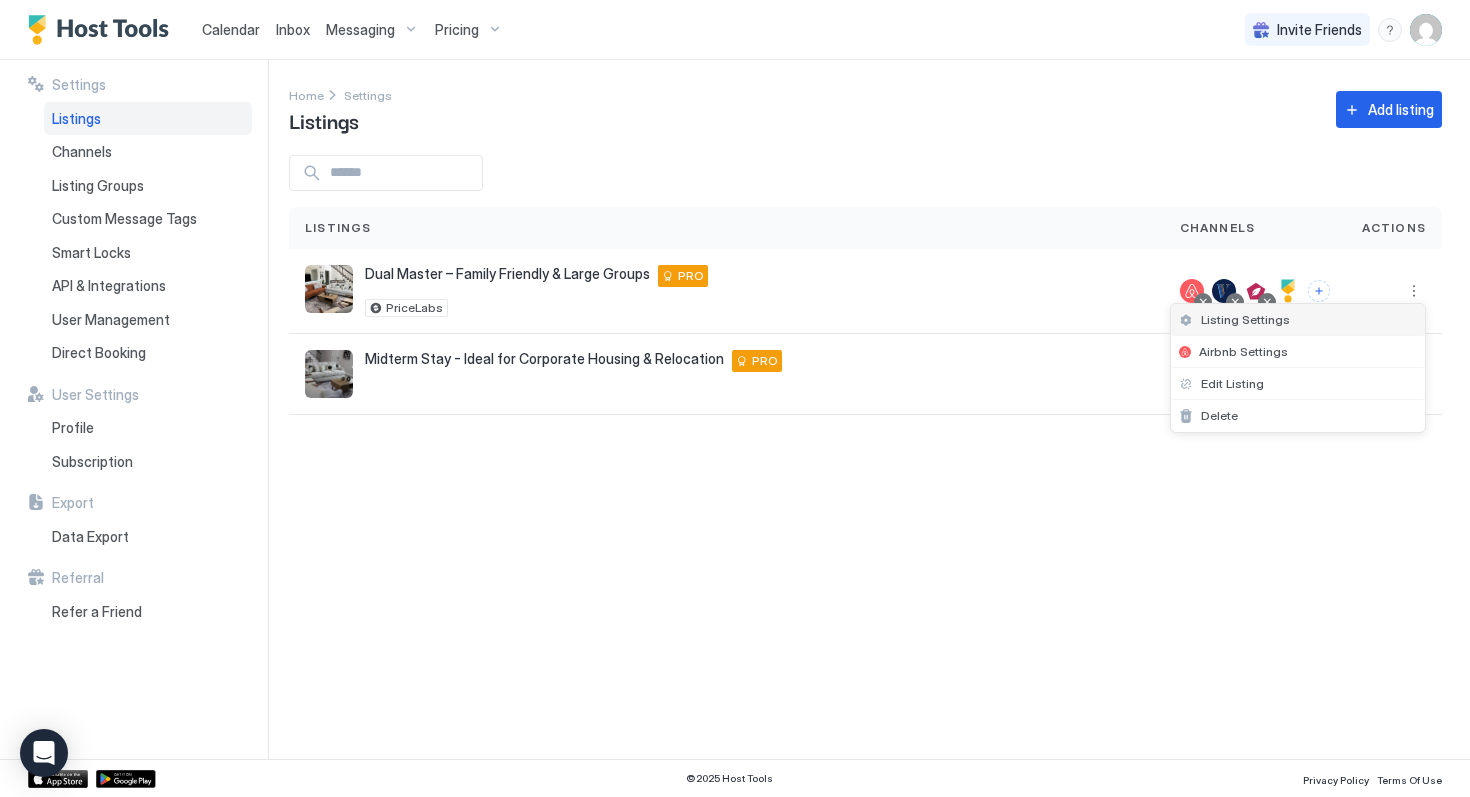 click on "Listing Settings" at bounding box center (1298, 320) 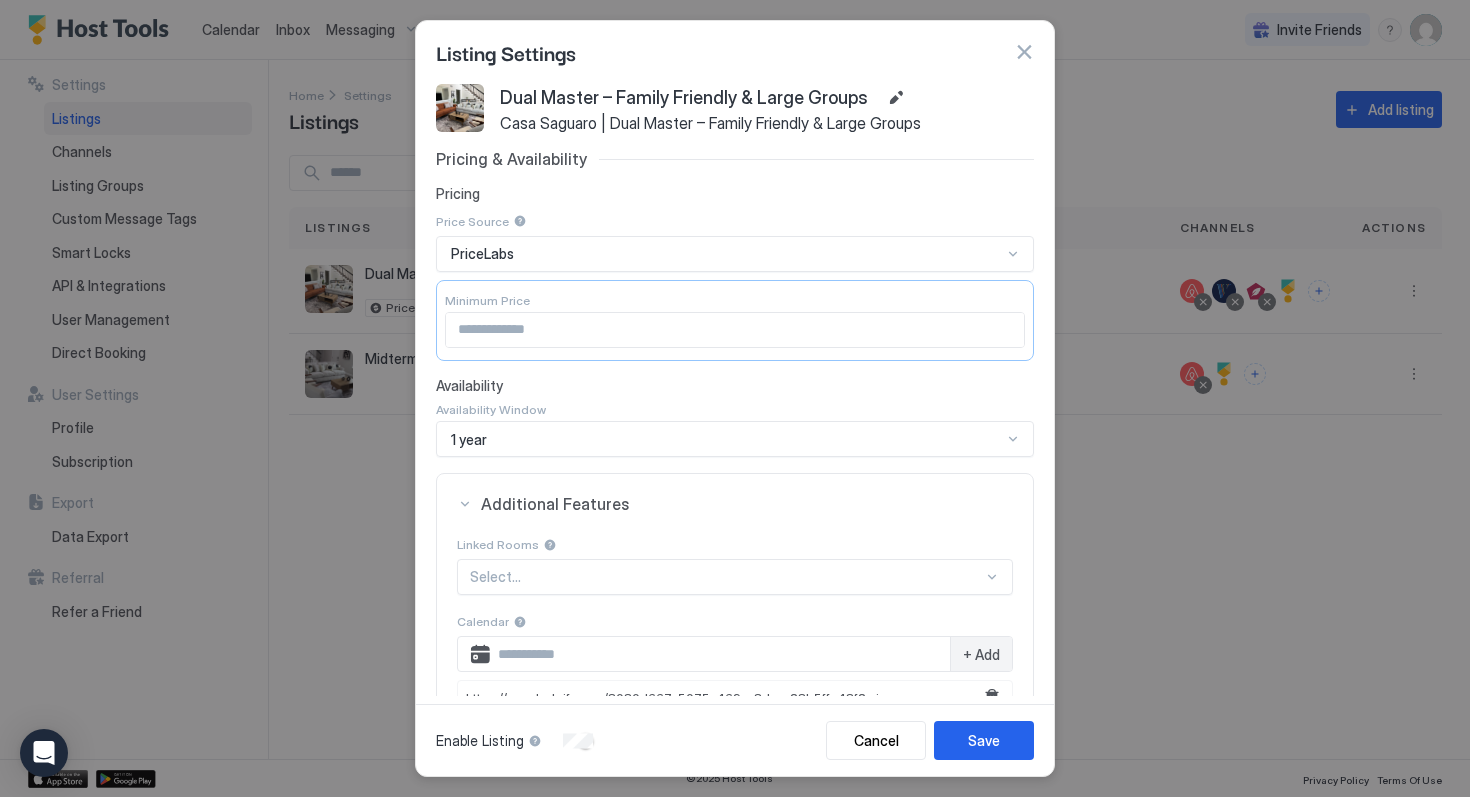 click at bounding box center [1024, 52] 